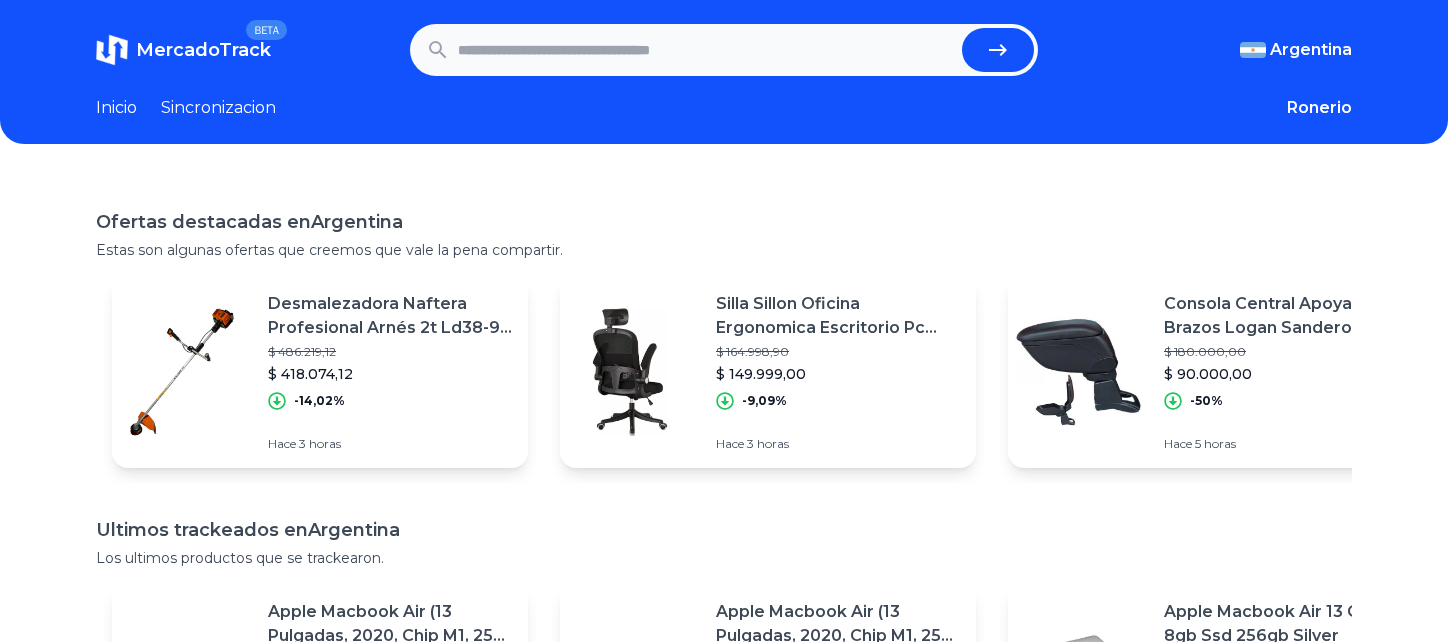 scroll, scrollTop: 0, scrollLeft: 0, axis: both 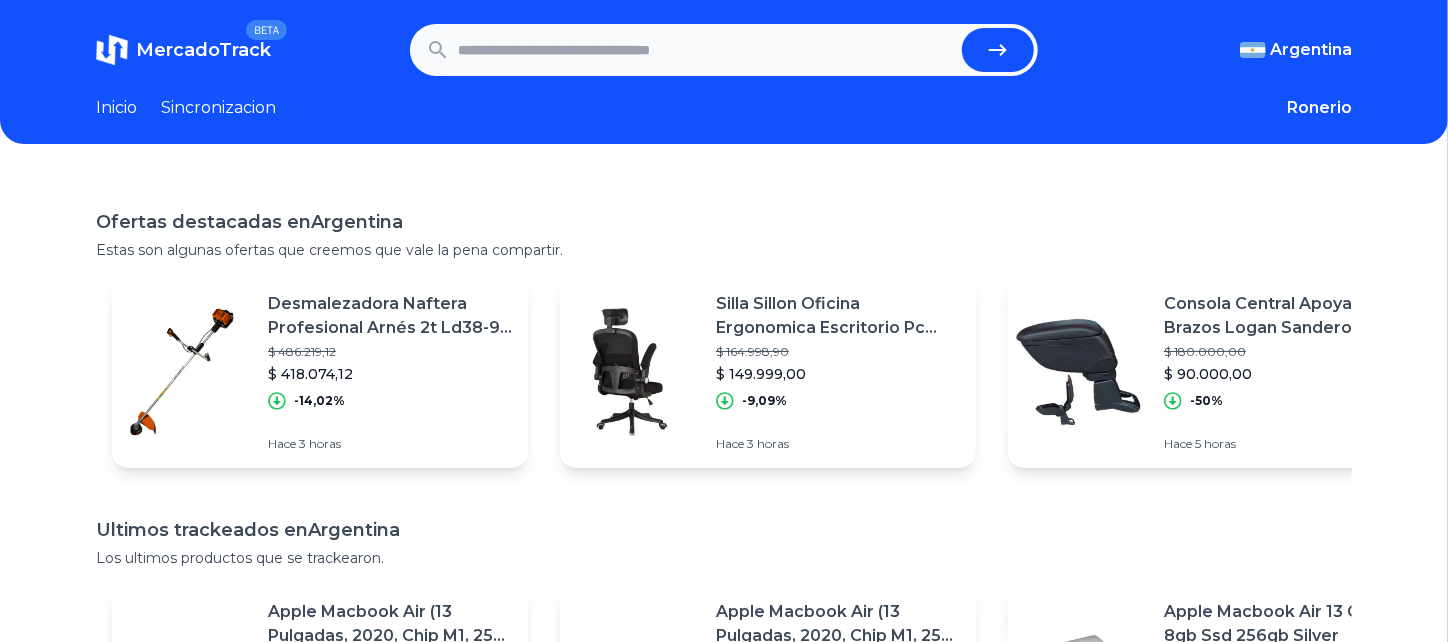 click on "MercadoTrack BETA [COUNTRY] [COUNTRY] [COUNTRY] [COUNTRY] [COUNTRY] [COUNTRY] [COUNTRY] [COUNTRY] [COUNTRY] [COUNTRY] [COUNTRY] [COUNTRY] [COUNTRY] [COUNTRY] [COUNTRY] [COUNTRY] [COUNTRY] [COUNTRY] [COUNTRY] [COUNTRY] [COUNTRY] [COUNTRY] [COUNTRY] [COUNTRY] Inicio Sincronizacion Ronerio Favoritos Salir" at bounding box center [724, 72] 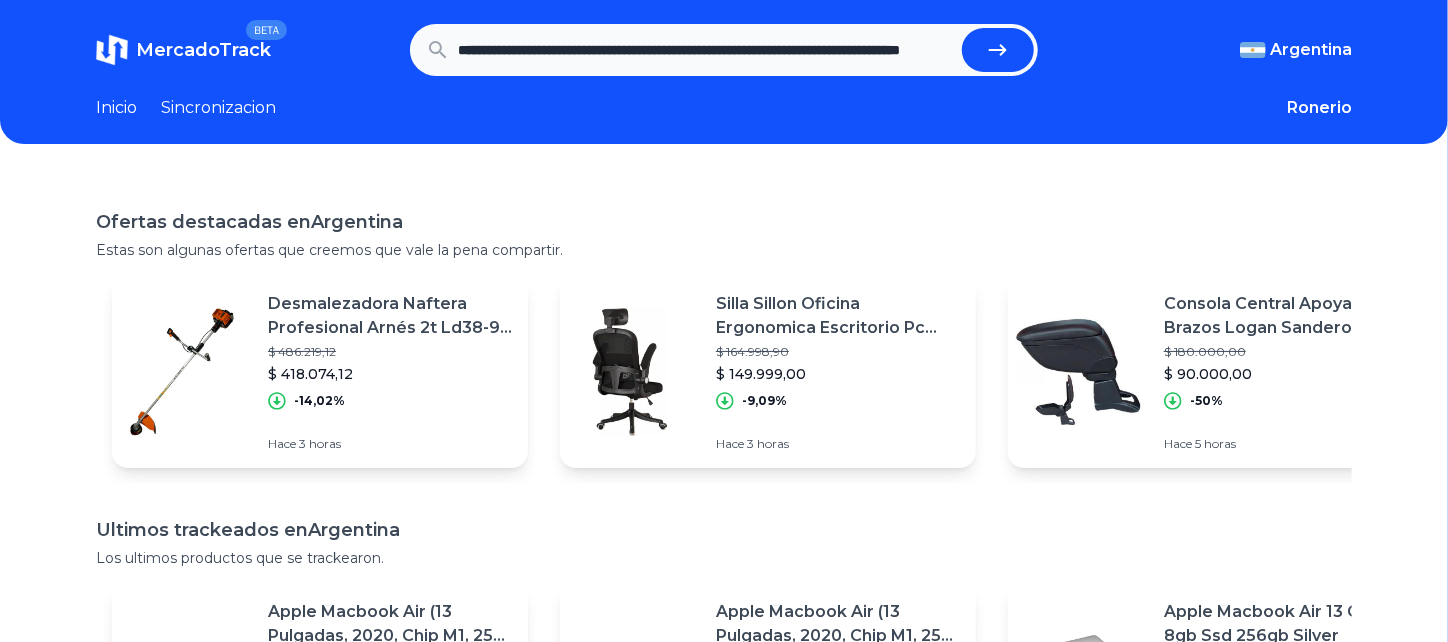 scroll, scrollTop: 0, scrollLeft: 150, axis: horizontal 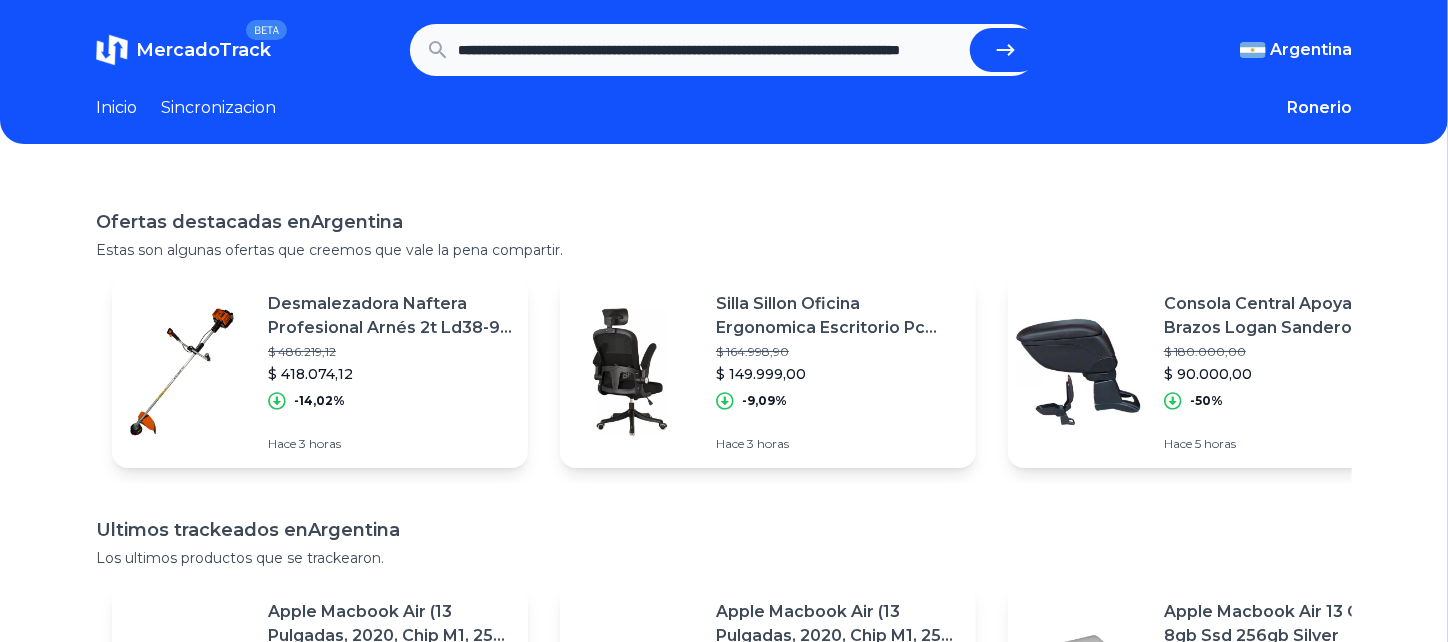 type on "**********" 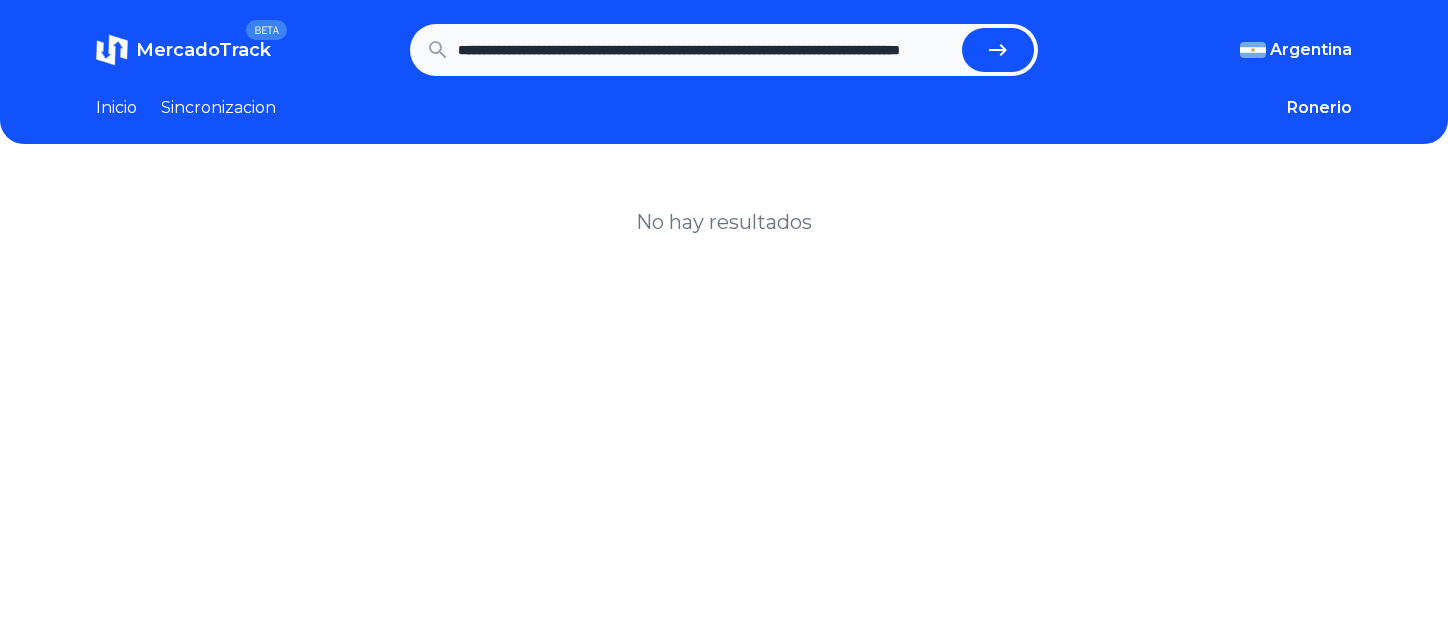 scroll, scrollTop: 0, scrollLeft: 0, axis: both 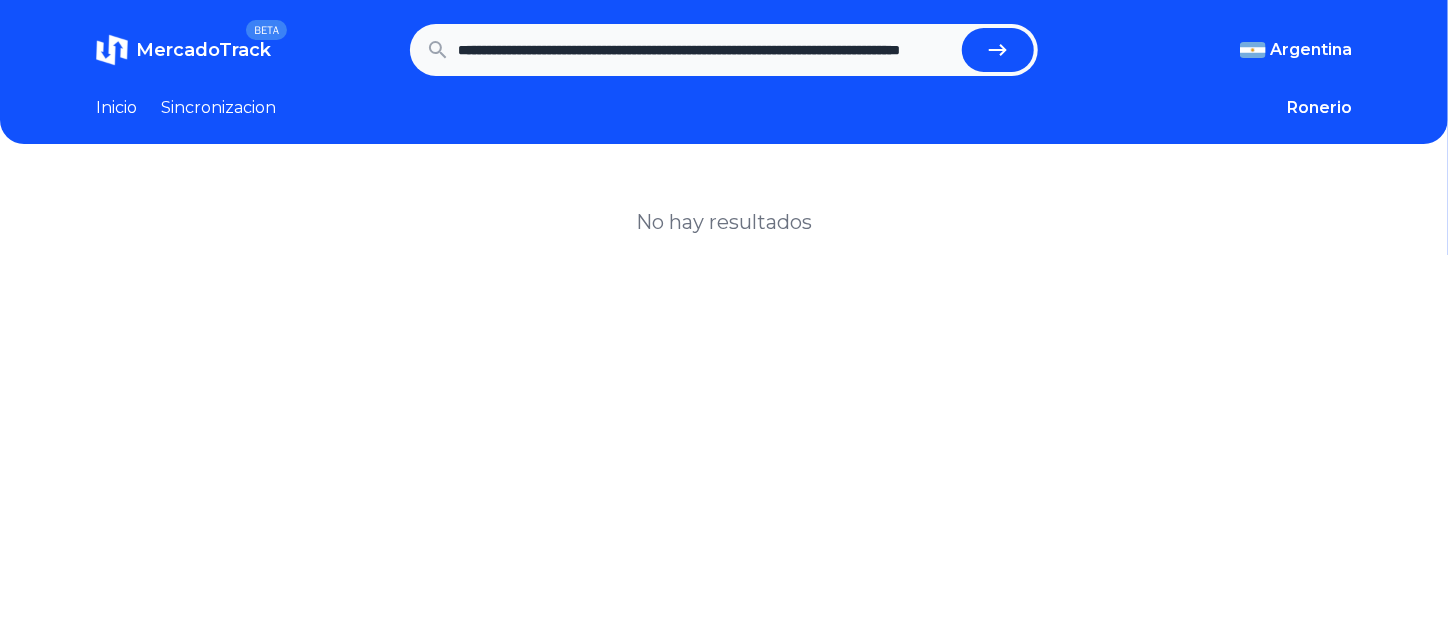 click on "**********" at bounding box center [724, 501] 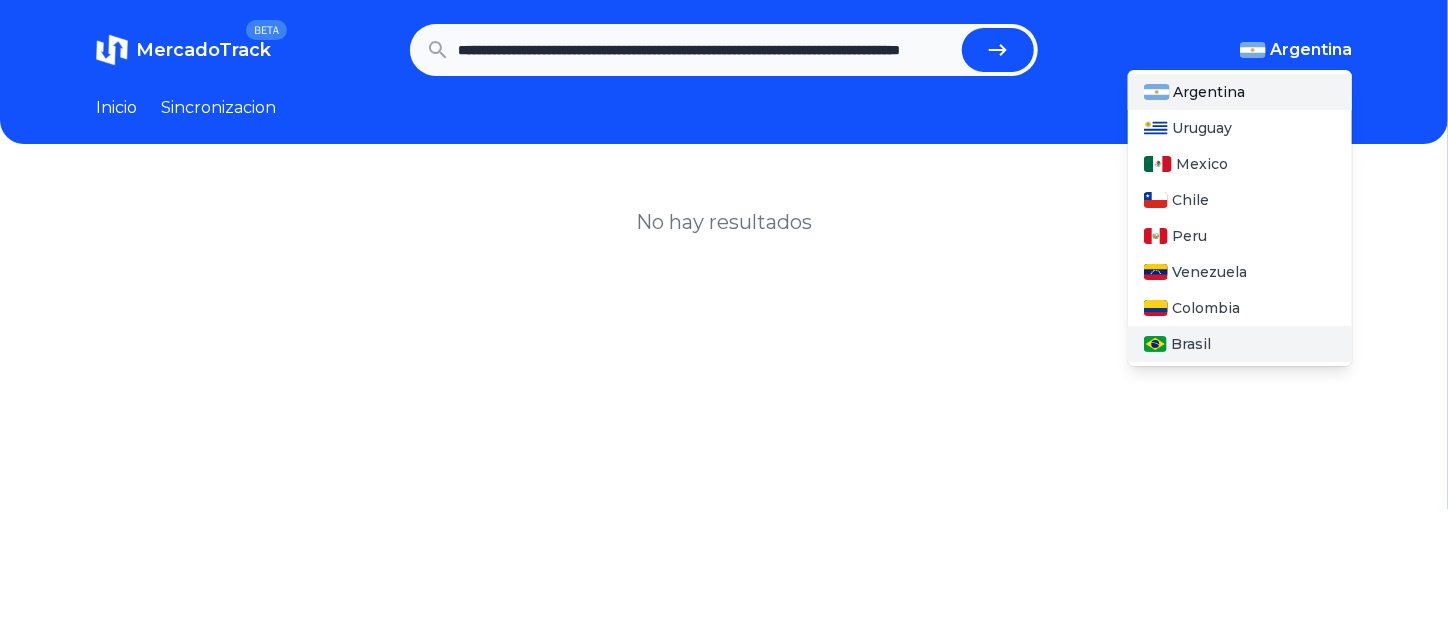click on "Brasil" at bounding box center (1191, 344) 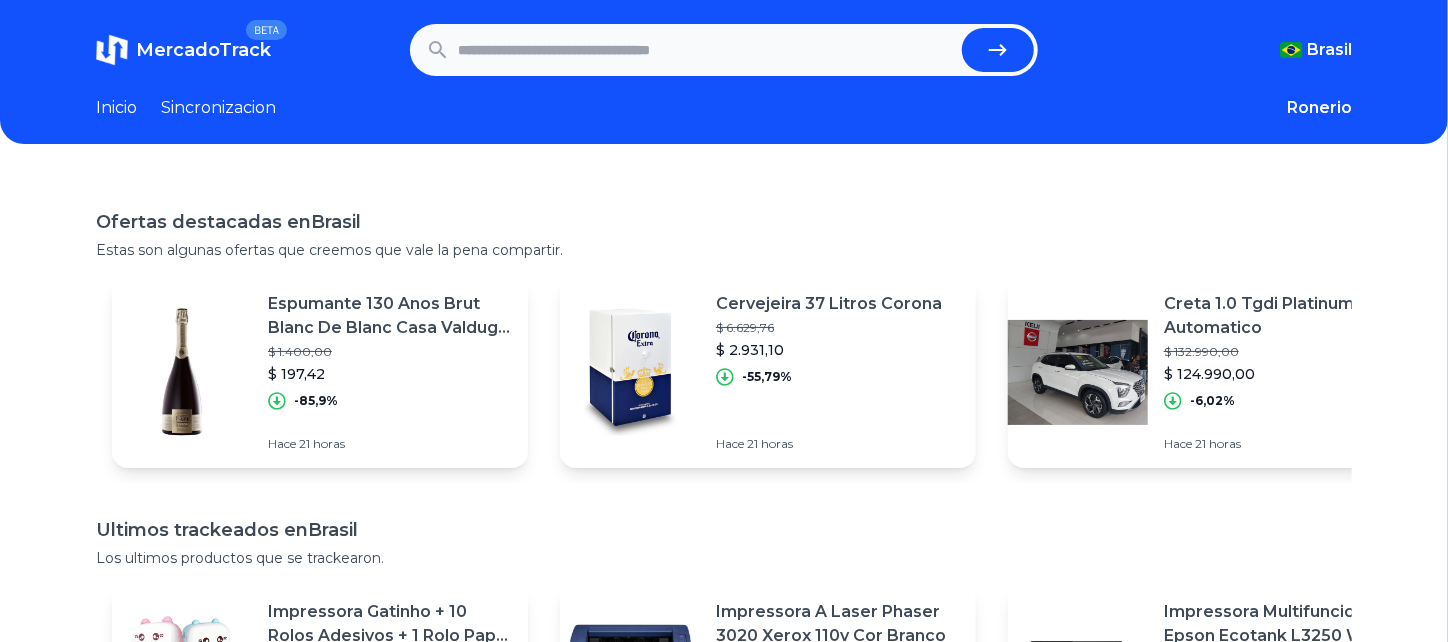 click at bounding box center (706, 50) 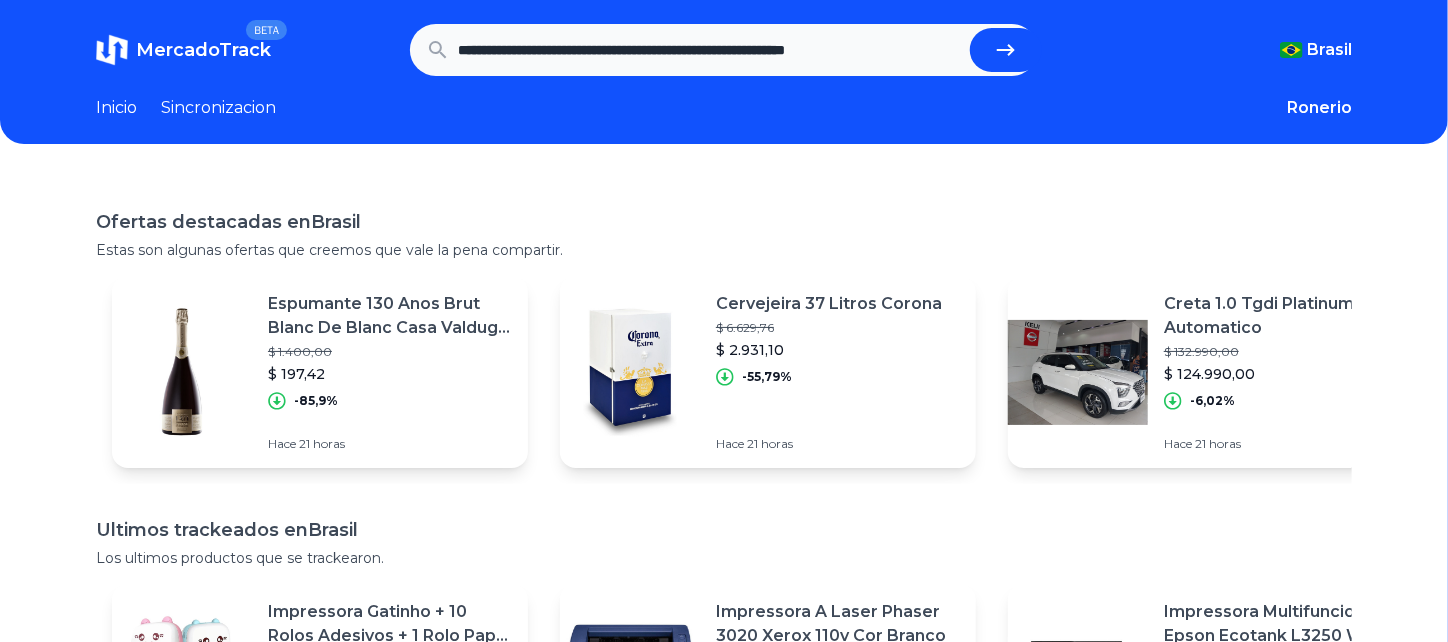 scroll, scrollTop: 0, scrollLeft: 0, axis: both 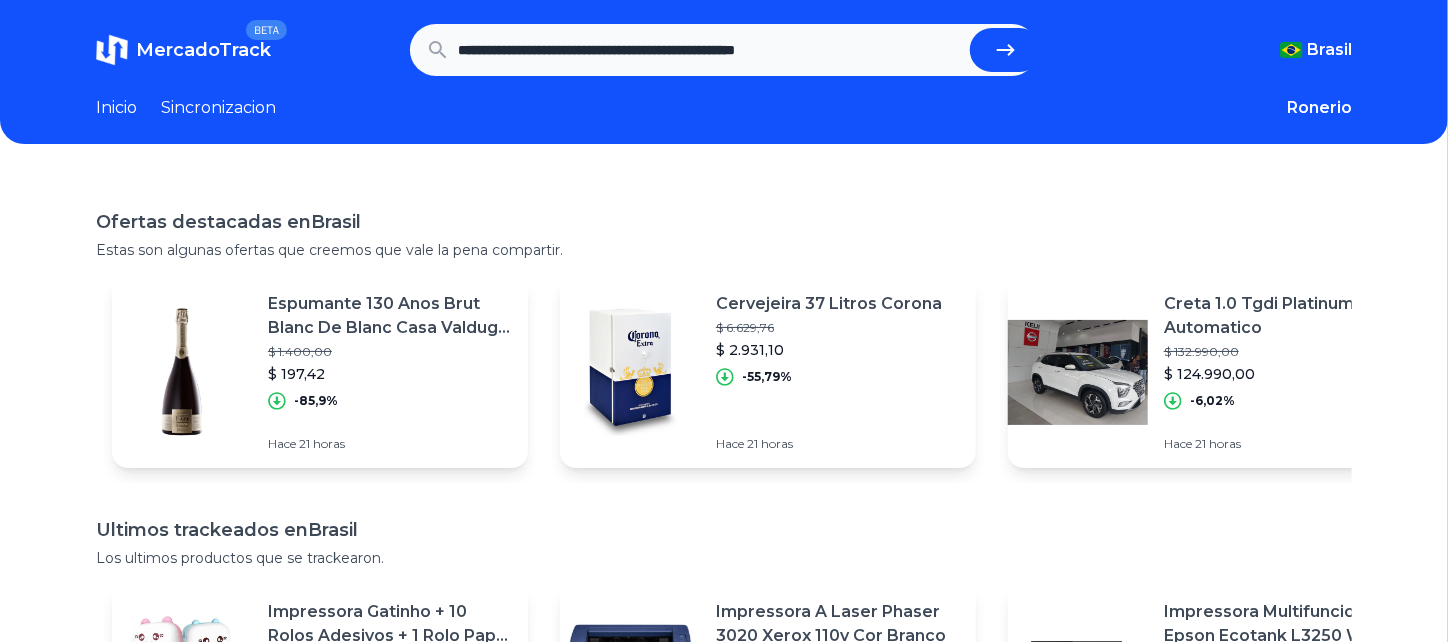 type on "**********" 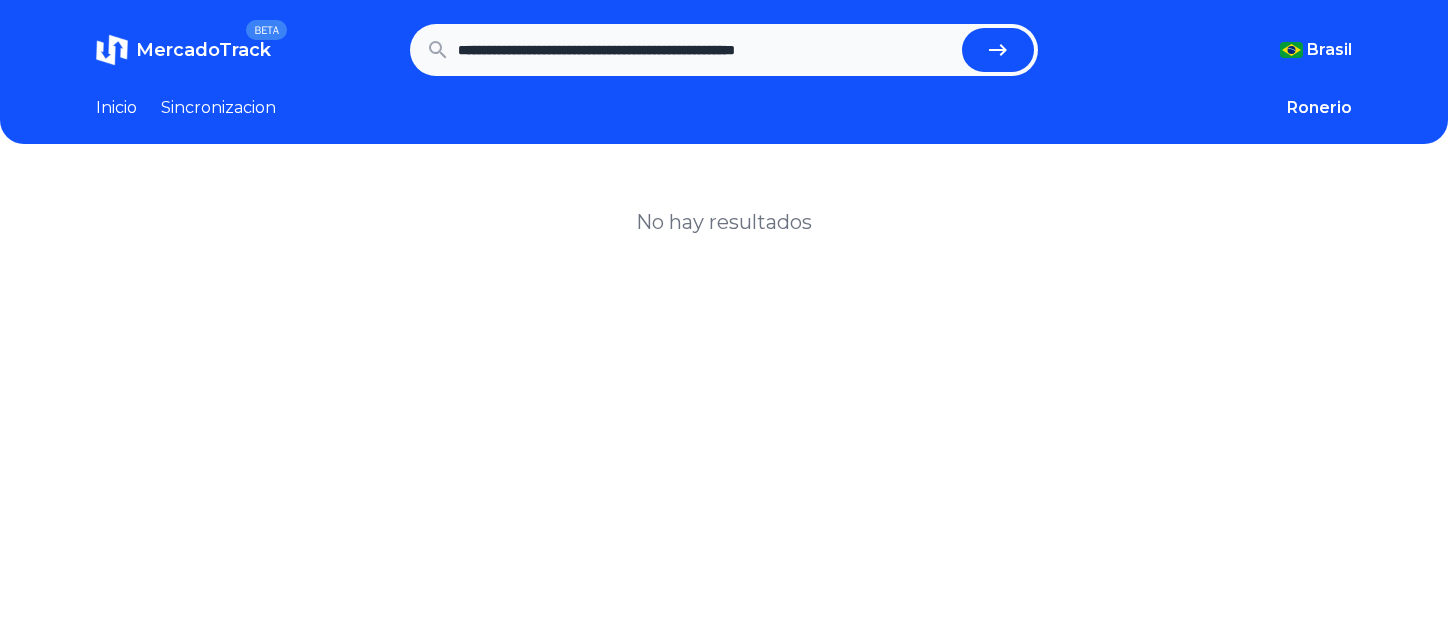 scroll, scrollTop: 0, scrollLeft: 0, axis: both 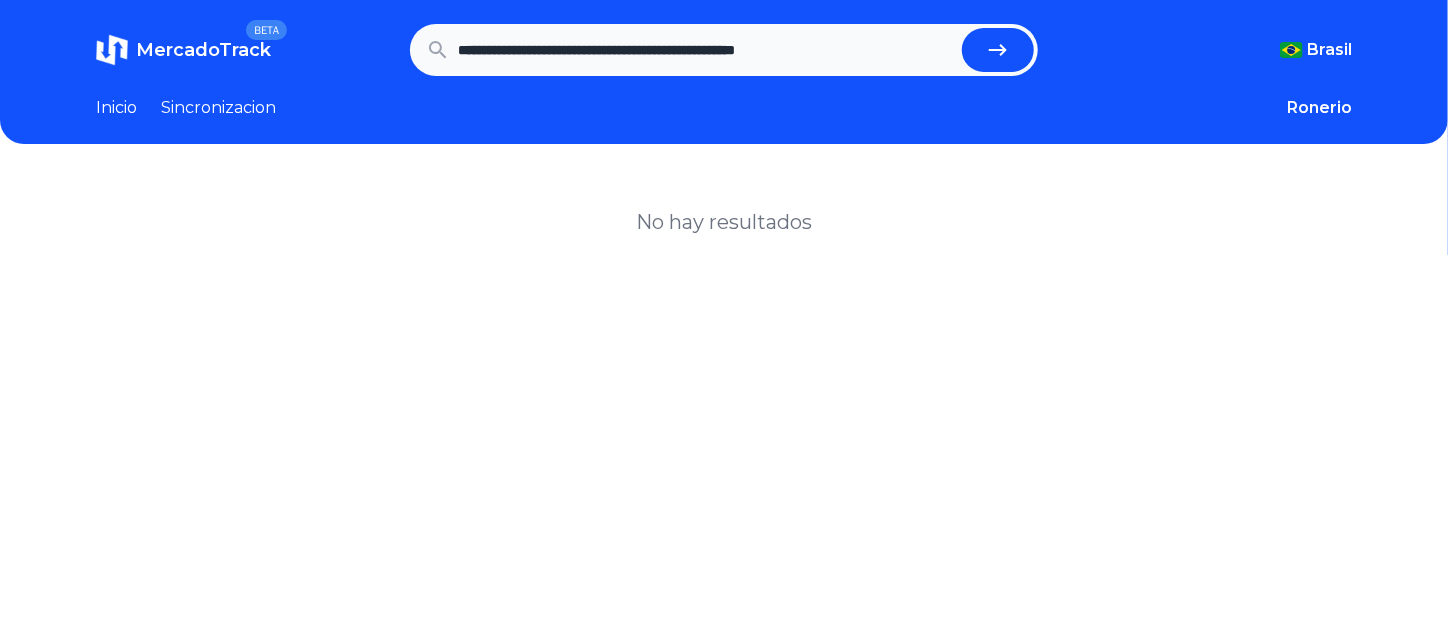 click on "Sincronizacion" at bounding box center (218, 108) 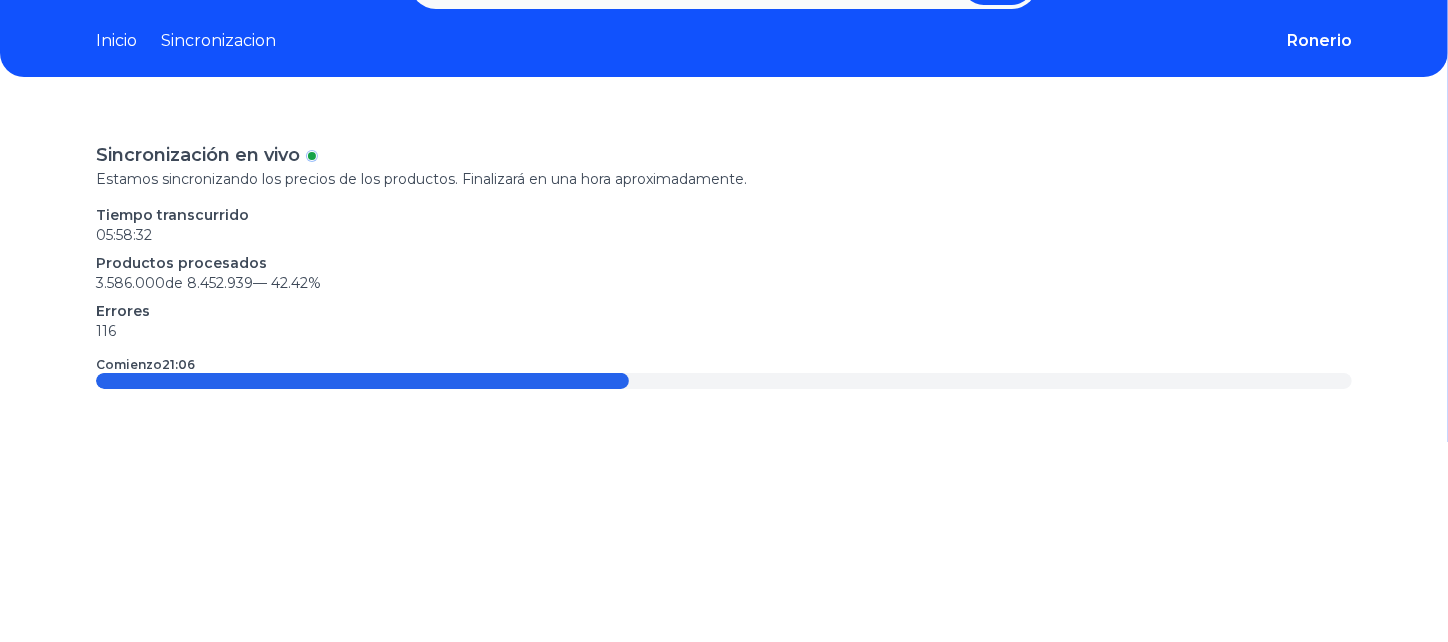 scroll, scrollTop: 0, scrollLeft: 0, axis: both 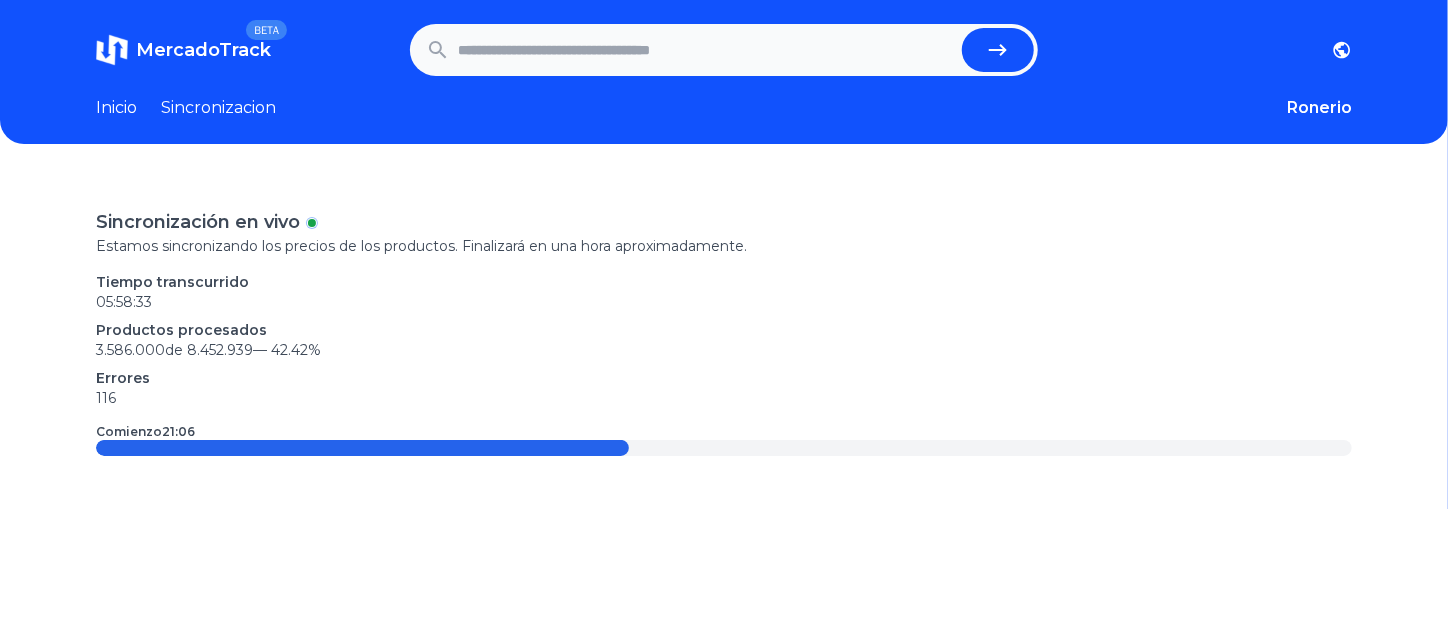click on "3.586.000  de   8.452.939  —   42.42 %" at bounding box center (724, 350) 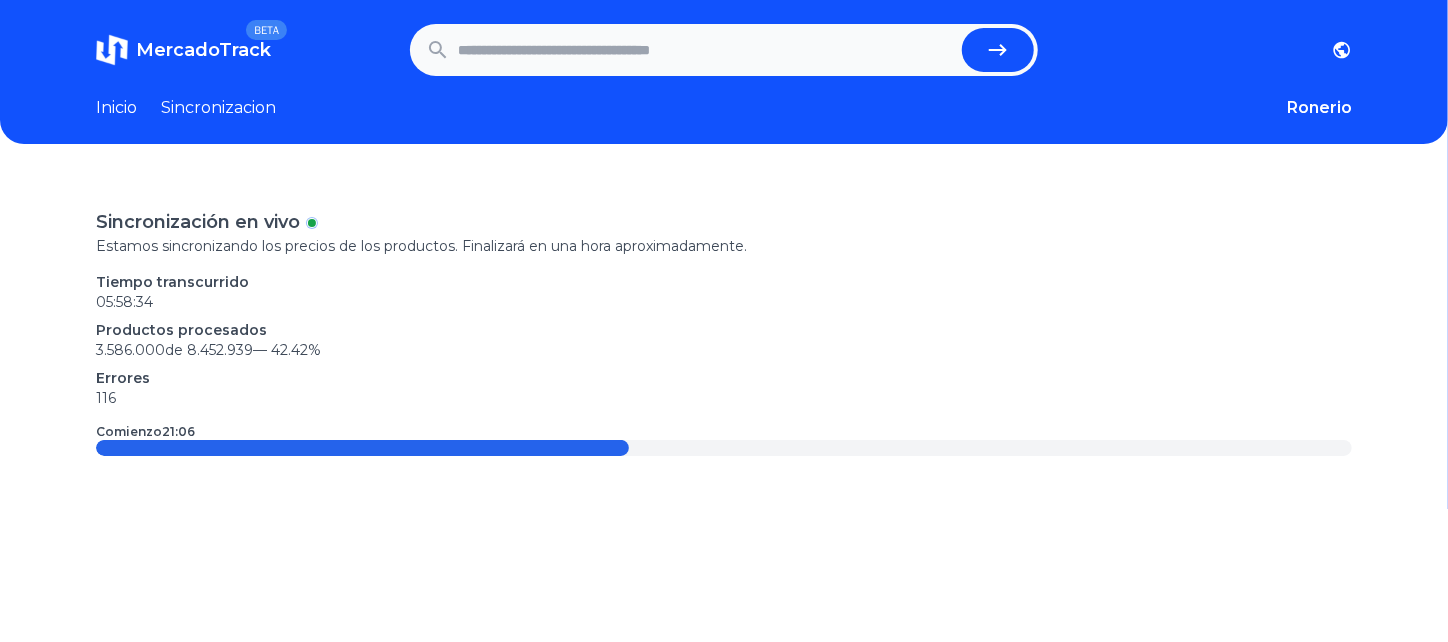 click at bounding box center (312, 223) 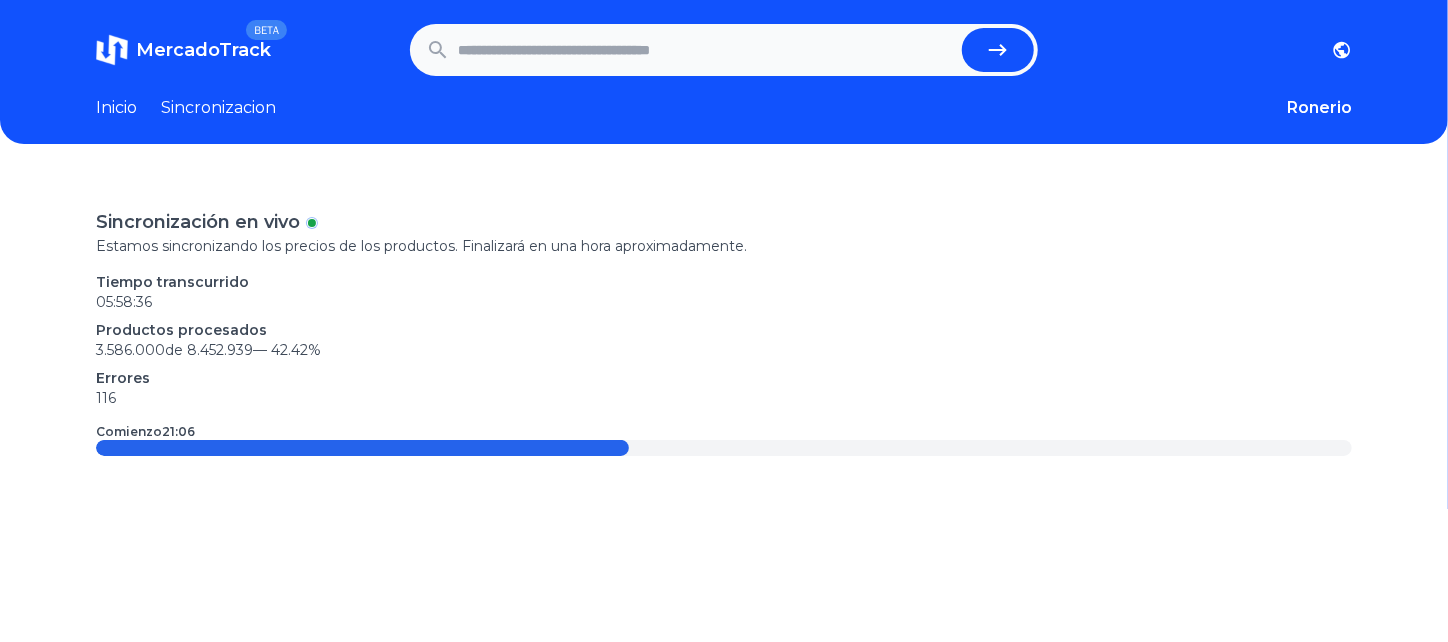 click on "Inicio" at bounding box center [116, 108] 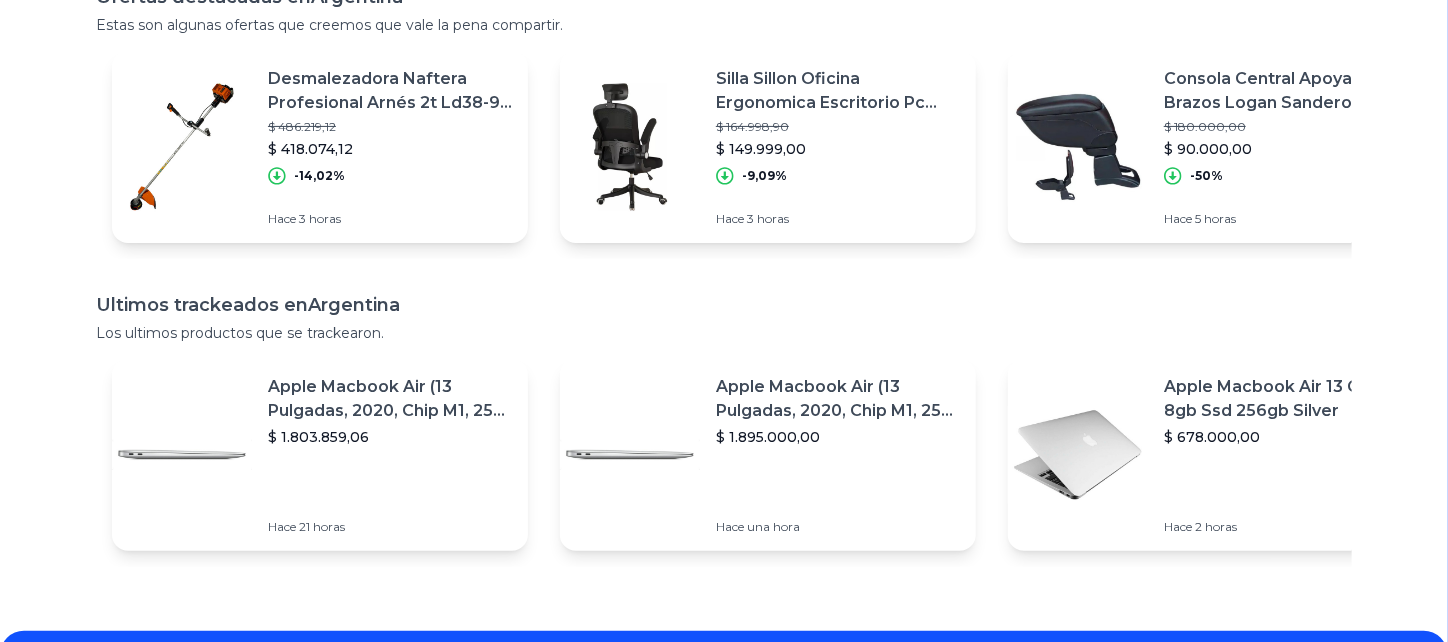 scroll, scrollTop: 0, scrollLeft: 0, axis: both 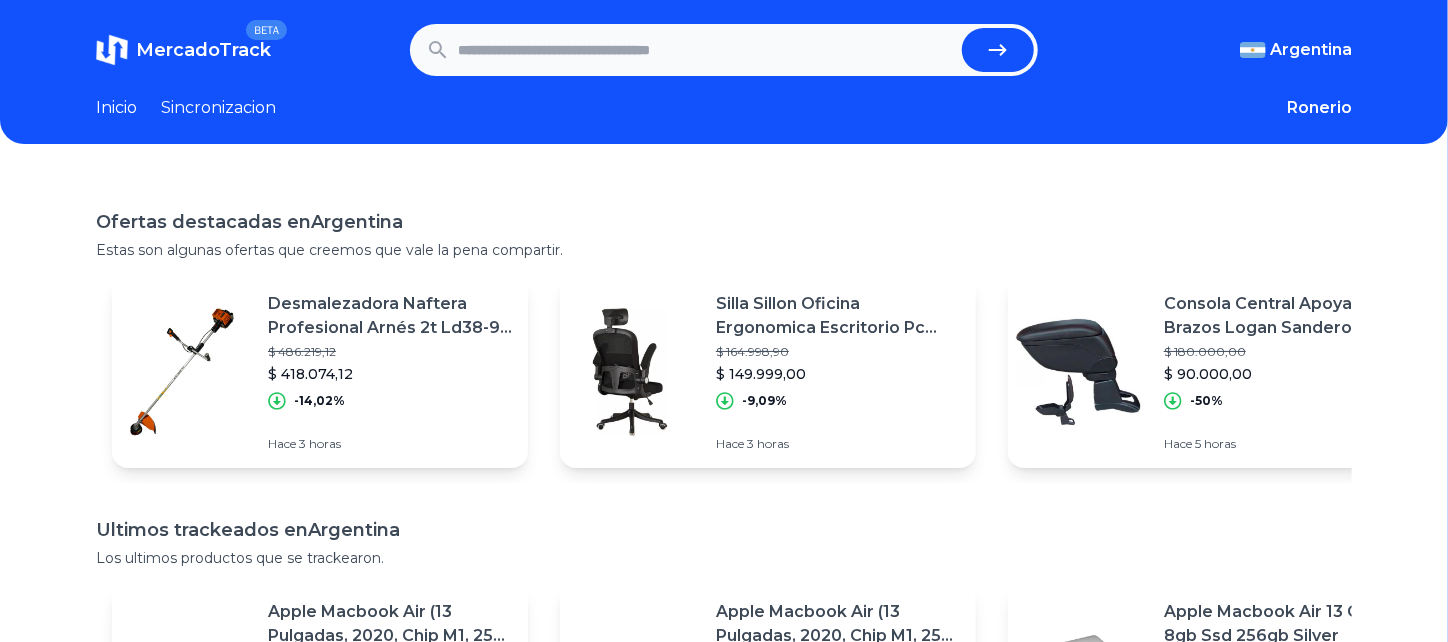 click on "Inicio" at bounding box center (116, 108) 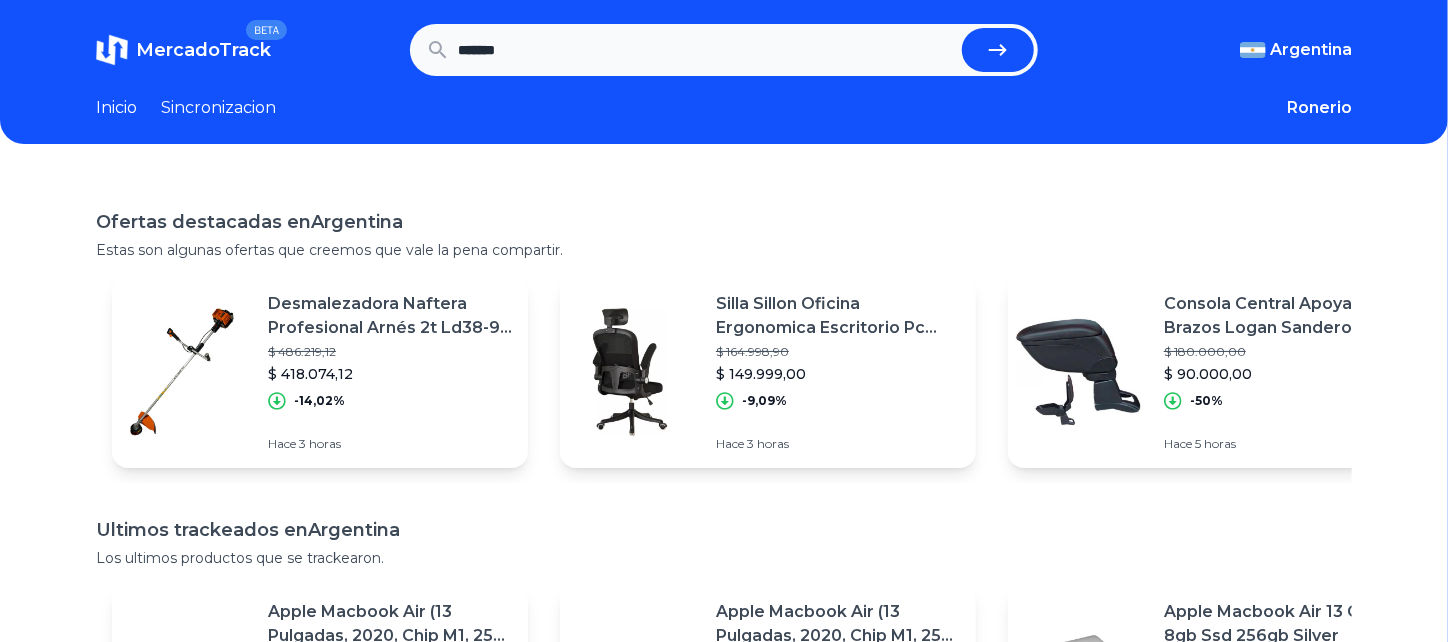 type on "*******" 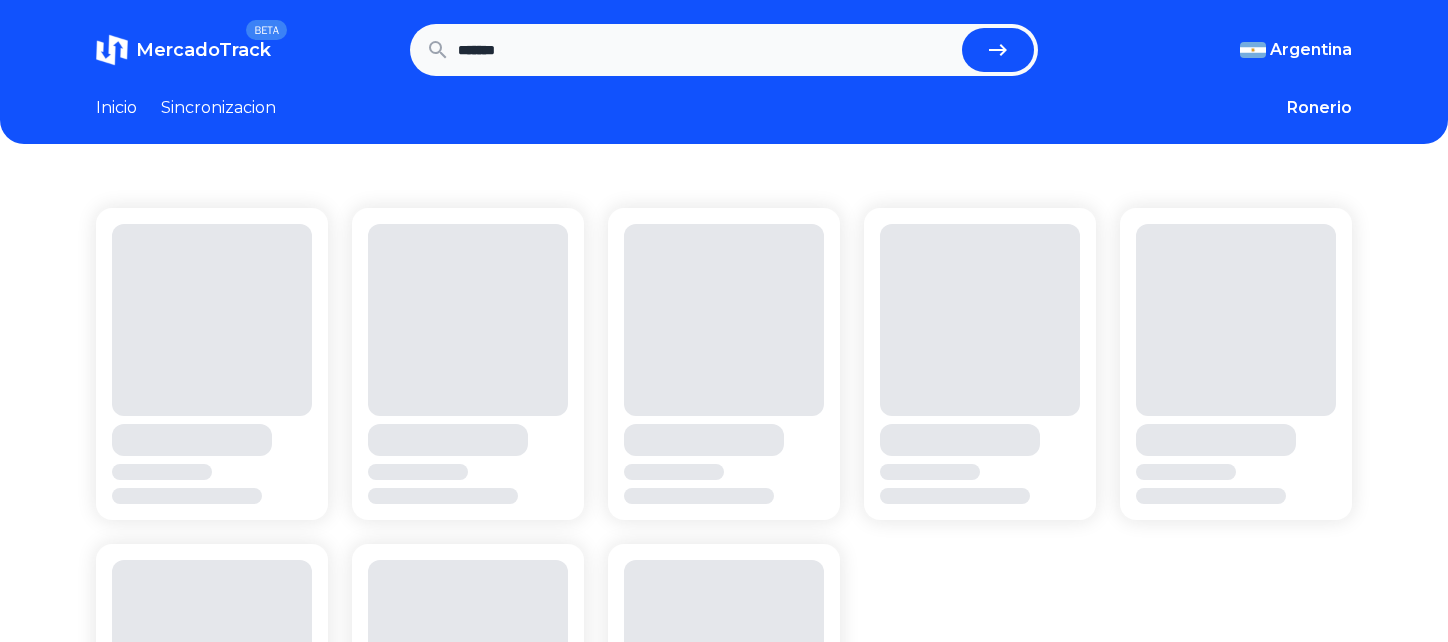 scroll, scrollTop: 0, scrollLeft: 0, axis: both 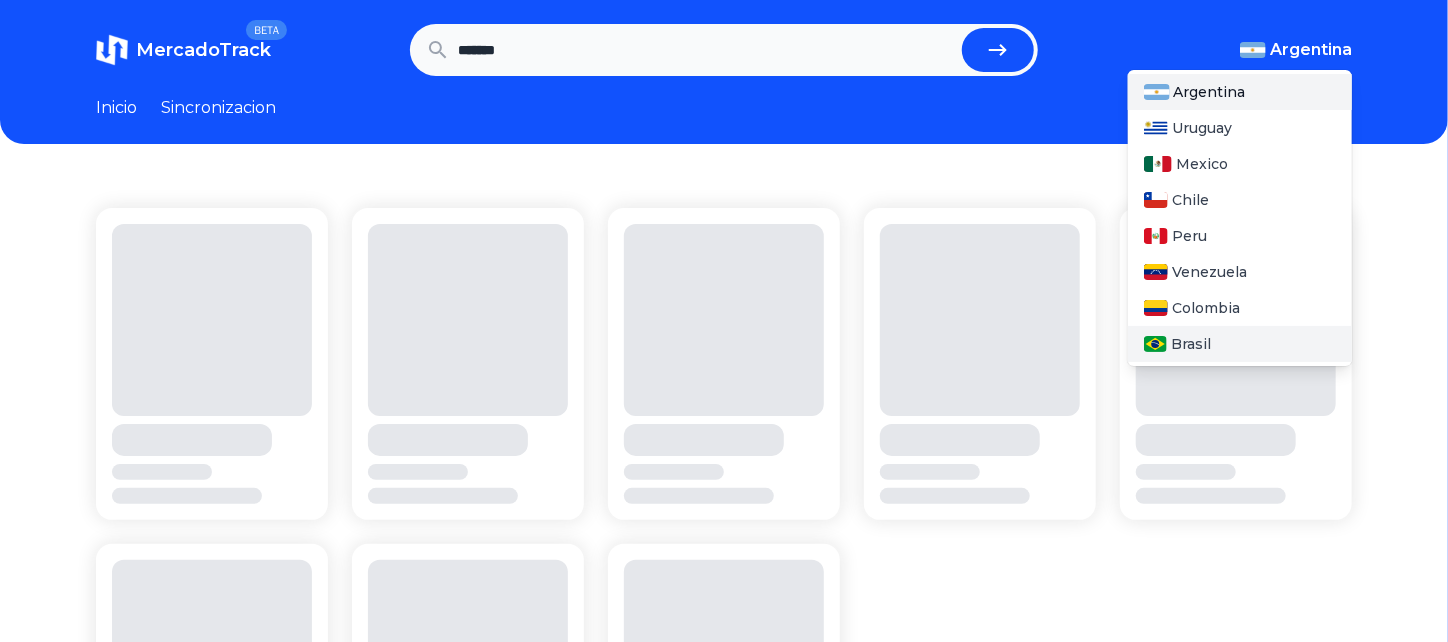 click on "Brasil" at bounding box center [1191, 344] 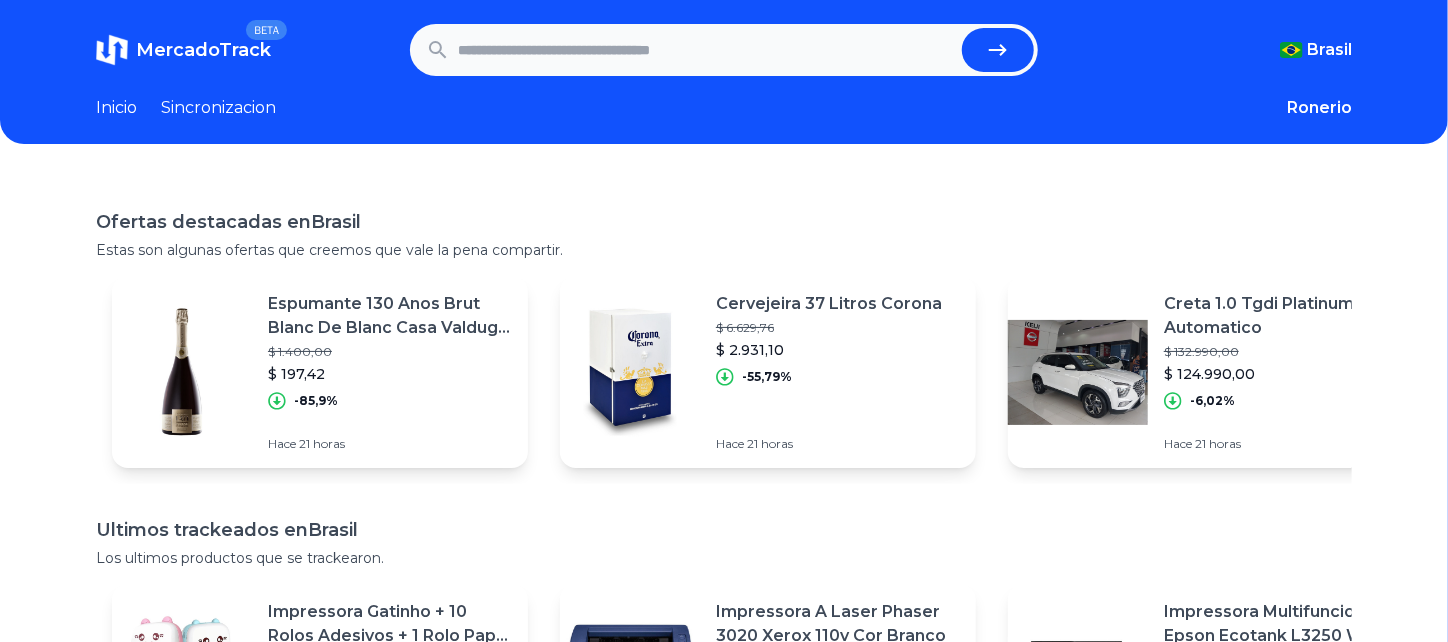 click at bounding box center [706, 50] 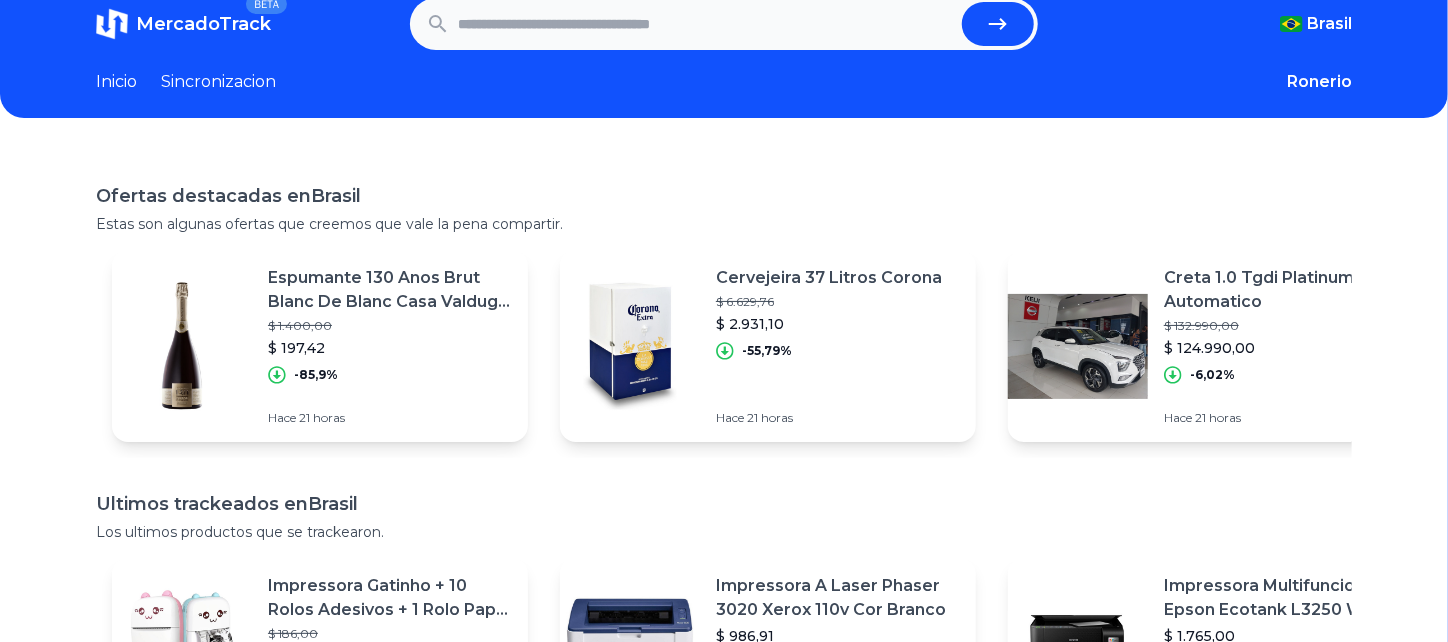scroll, scrollTop: 0, scrollLeft: 0, axis: both 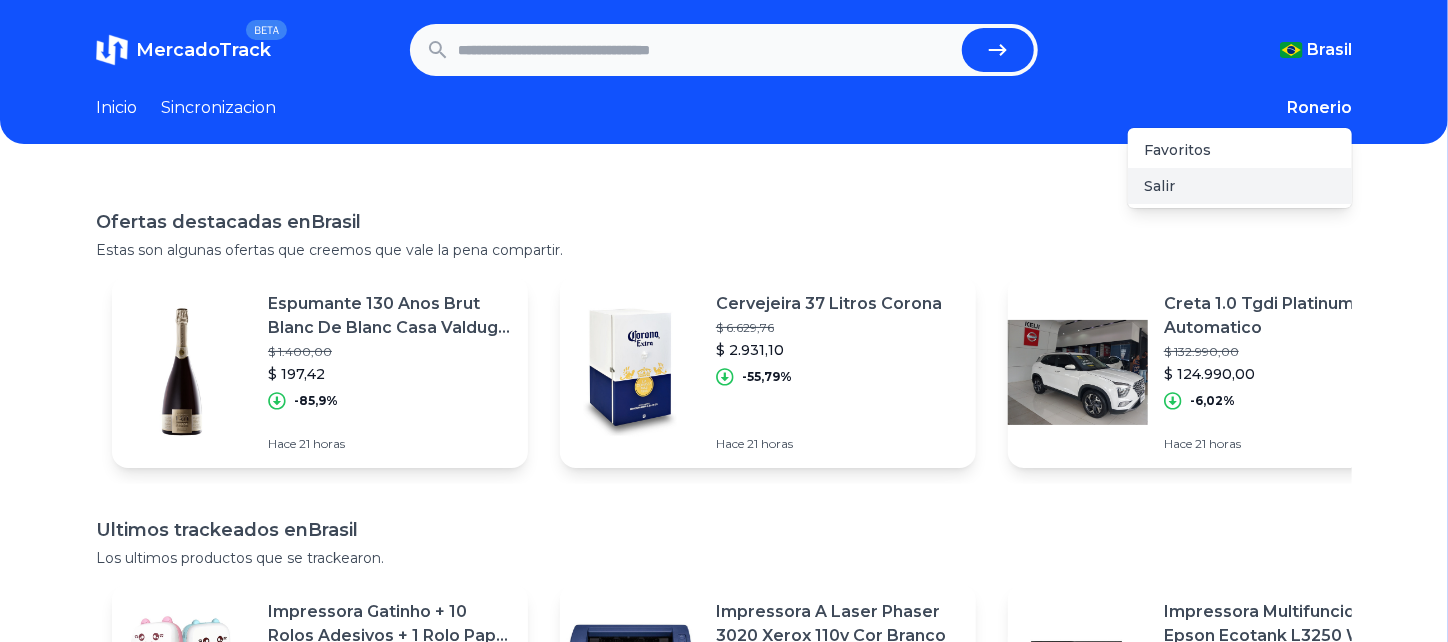 click on "Salir" at bounding box center (1240, 186) 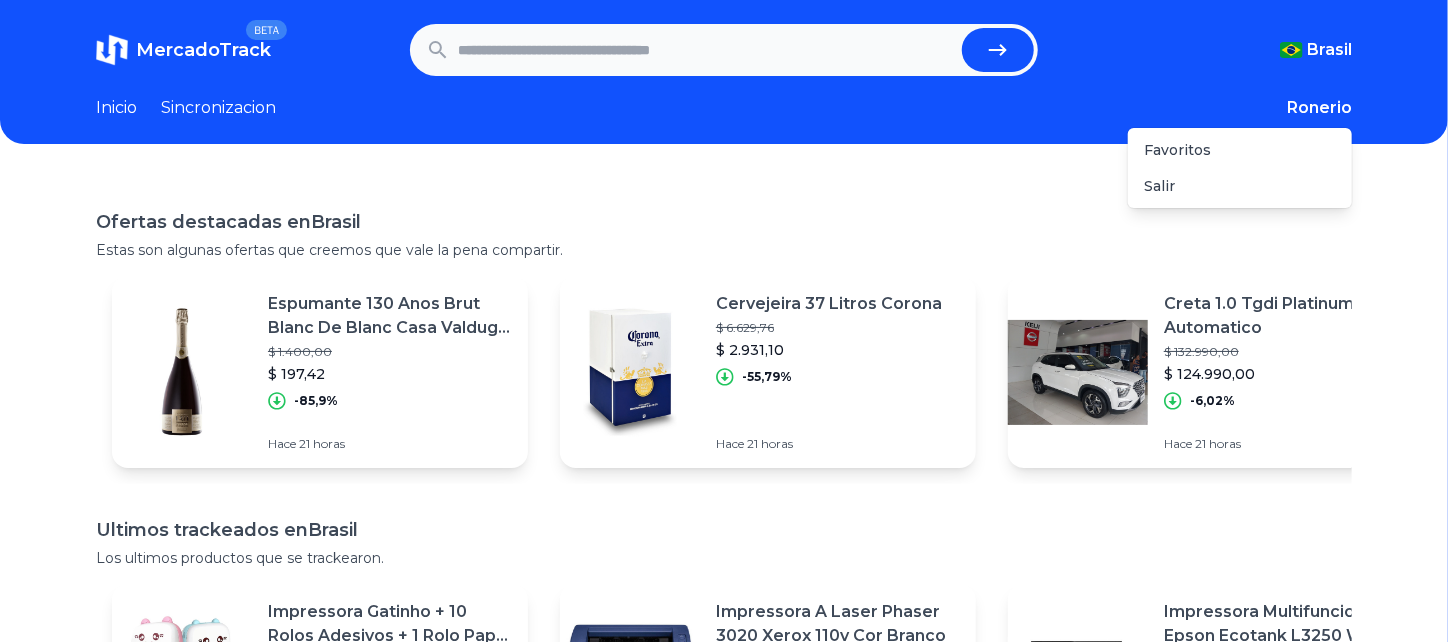 click on "Ronerio" at bounding box center (1319, 108) 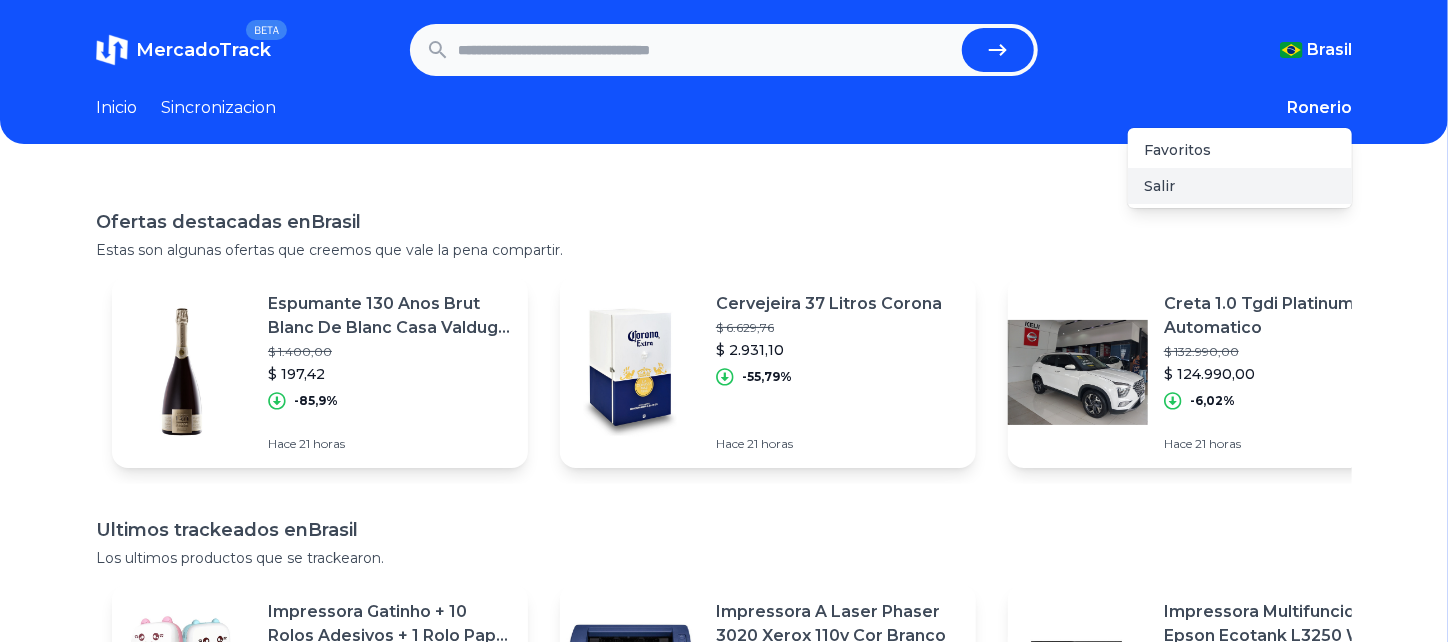 click on "Salir" at bounding box center (1159, 186) 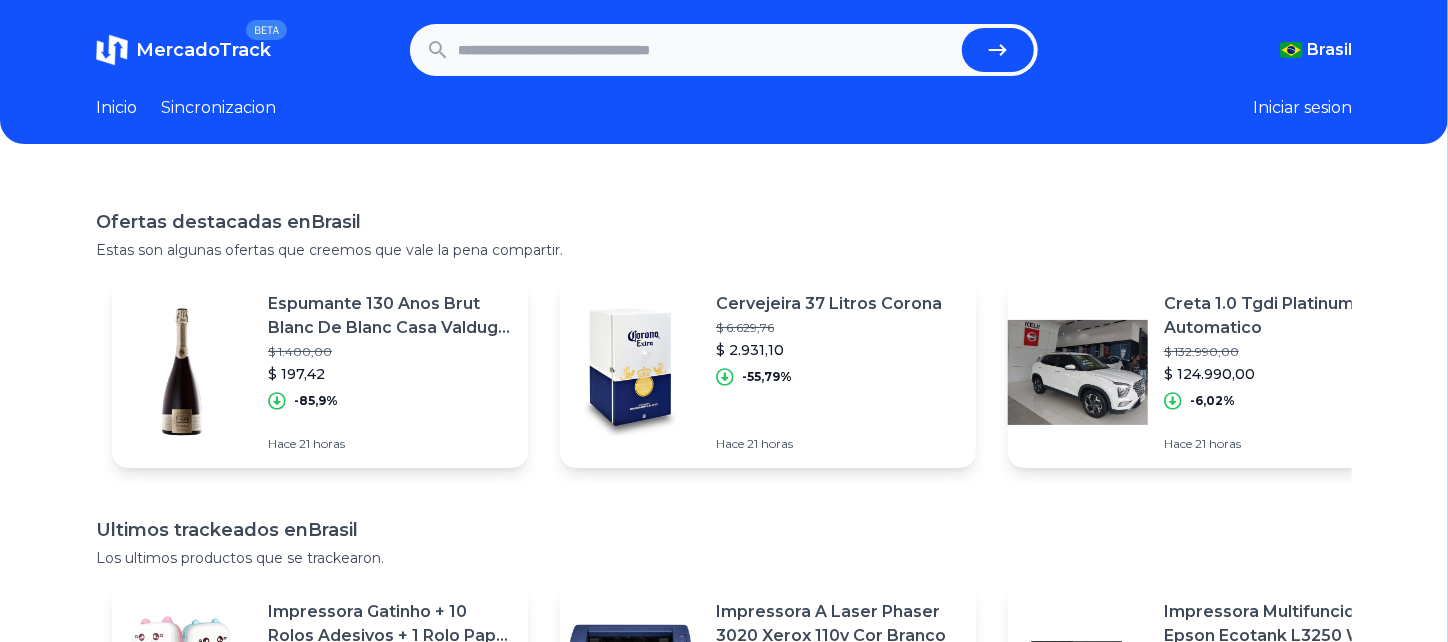 click on "Ofertas destacadas en  [COUNTRY] Estas son algunas ofertas que creemos que vale la pena compartir. Espumante 130 Anos Brut Blanc De Blanc Casa Valduga 750ml $ [PRICE] $ [PRICE] -85,9% Hace   21 horas Cervejeira 37 Litros Corona $ [PRICE] $ [PRICE] -55,79% Hace   21 horas Creta 1.0 Tgdi Platinum Automatico $ [PRICE] $ [PRICE] -6,02% Hace   21 horas Celular Realme 12+ 5g 256gb Dual Sim 8 Gb Ram Nfc Smartphone $ [PRICE] $ [PRICE] -57,9% Hace   21 horas Ar Condicionado Split Philco 12000 Btus Frio 220v Pac12fi $ [PRICE] $ [PRICE] -34,09% Hace   21 horas Tartelete - Canapés P/ Rechear C/ Aprox. 580 Und. $ [PRICE] $ [PRICE] -99% Hace   21 horas Monitor De Áudio Mr4 Edifier 42w Rms - Preto $ [PRICE] $ [PRICE] -80,15% Hace   21 horas Macbook Pro A1990 2019 Core I9 16gb 512gb Ssd 15.4 Pro 560x  $ [PRICE] $ [PRICE] -25,25% Hace   21 horas Samsung Galaxy Tab S9 Fe+ Wifi, 128gb, 8gb Ram, Tela 12.4 $ [PRICE] $ [PRICE] -25,36% Hace   21 horas $ [PRICE] $ [PRICE] -33,33% Hace   [COUNTRY]" at bounding box center [724, 500] 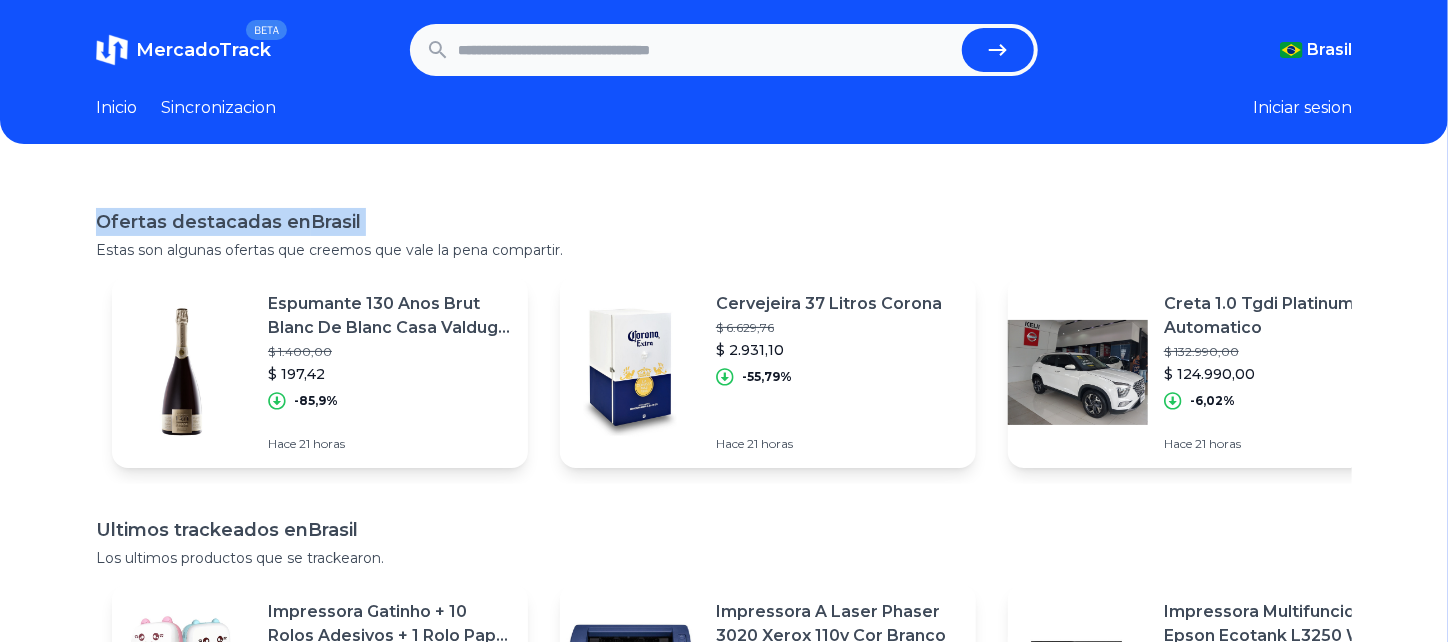 click on "Ofertas destacadas en  [COUNTRY] Estas son algunas ofertas que creemos que vale la pena compartir. Espumante 130 Anos Brut Blanc De Blanc Casa Valduga 750ml $ [PRICE] $ [PRICE] -85,9% Hace   21 horas Cervejeira 37 Litros Corona $ [PRICE] $ [PRICE] -55,79% Hace   21 horas Creta 1.0 Tgdi Platinum Automatico $ [PRICE] $ [PRICE] -6,02% Hace   21 horas Celular Realme 12+ 5g 256gb Dual Sim 8 Gb Ram Nfc Smartphone $ [PRICE] $ [PRICE] -57,9% Hace   21 horas Ar Condicionado Split Philco 12000 Btus Frio 220v Pac12fi $ [PRICE] $ [PRICE] -34,09% Hace   21 horas Tartelete - Canapés P/ Rechear C/ Aprox. 580 Und. $ [PRICE] $ [PRICE] -99% Hace   21 horas Monitor De Áudio Mr4 Edifier 42w Rms - Preto $ [PRICE] $ [PRICE] -80,15% Hace   21 horas Macbook Pro A1990 2019 Core I9 16gb 512gb Ssd 15.4 Pro 560x  $ [PRICE] $ [PRICE] -25,25% Hace   21 horas Samsung Galaxy Tab S9 Fe+ Wifi, 128gb, 8gb Ram, Tela 12.4 $ [PRICE] $ [PRICE] -25,36% Hace   21 horas $ [PRICE] $ [PRICE] -33,33% Hace   [COUNTRY]" at bounding box center [724, 500] 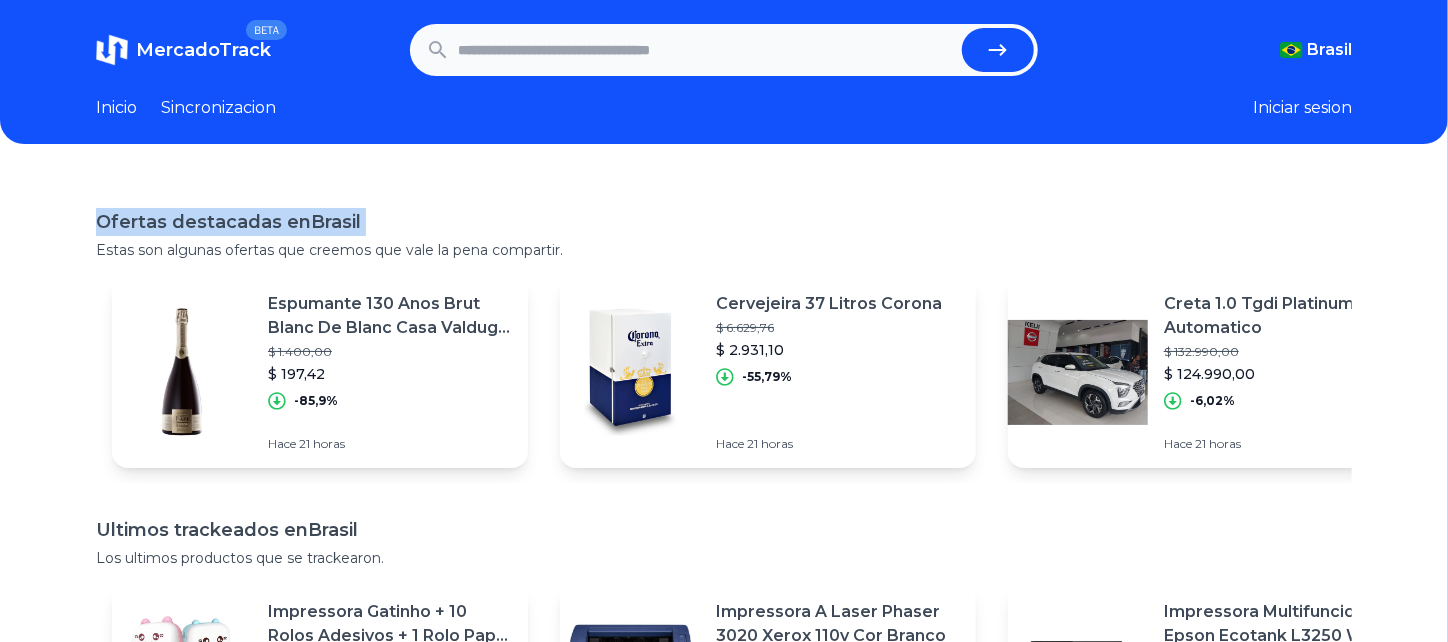 click on "Iniciar sesion" at bounding box center [1302, 108] 